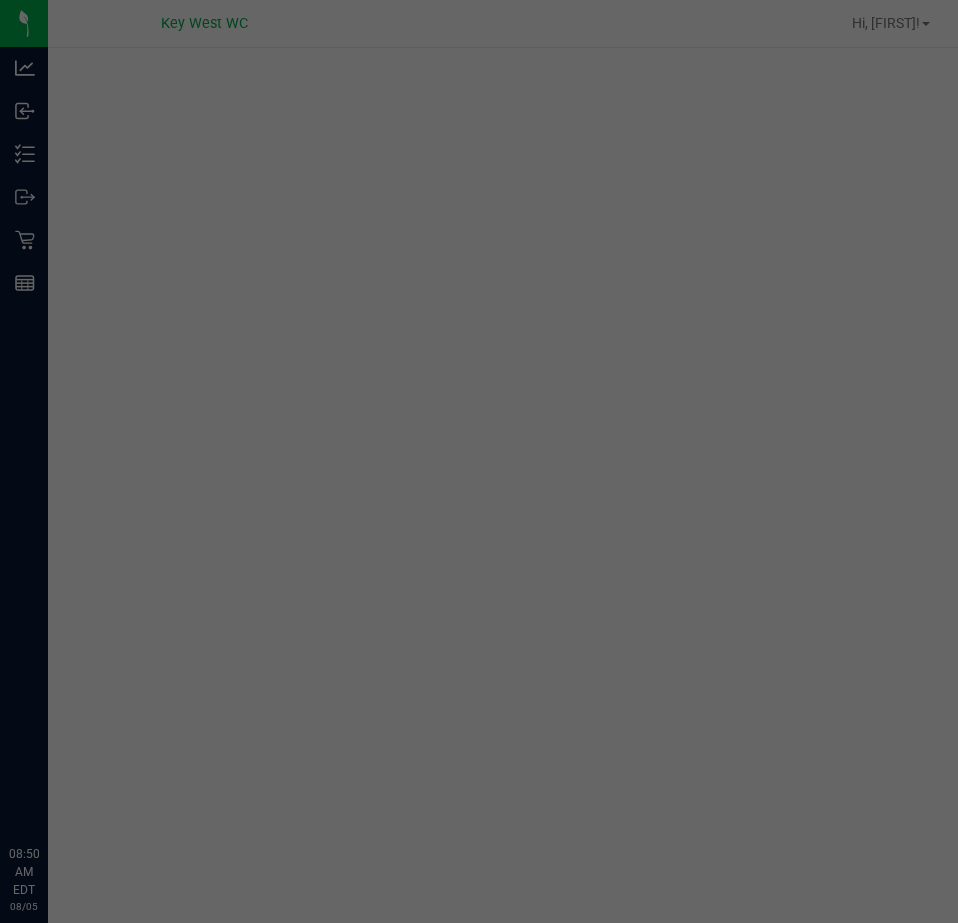 scroll, scrollTop: 0, scrollLeft: 0, axis: both 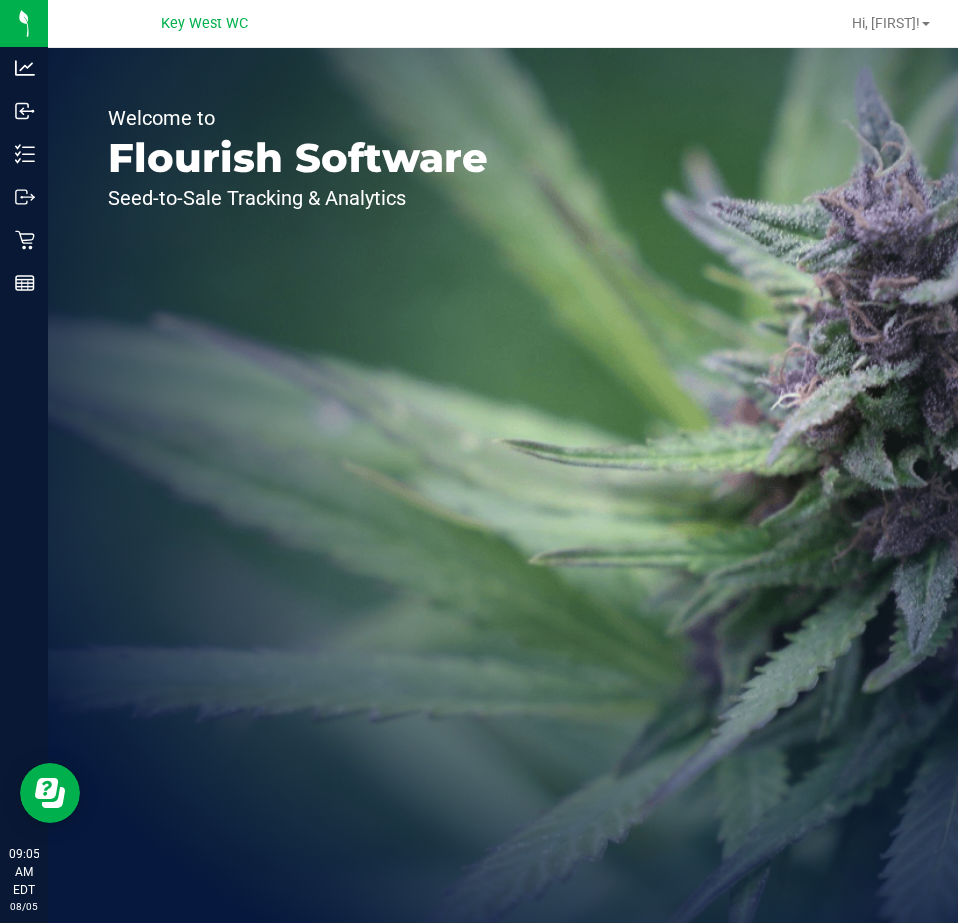 click on "Welcome to   Flourish Software   Seed-to-Sale Tracking & Analytics" at bounding box center [298, 485] 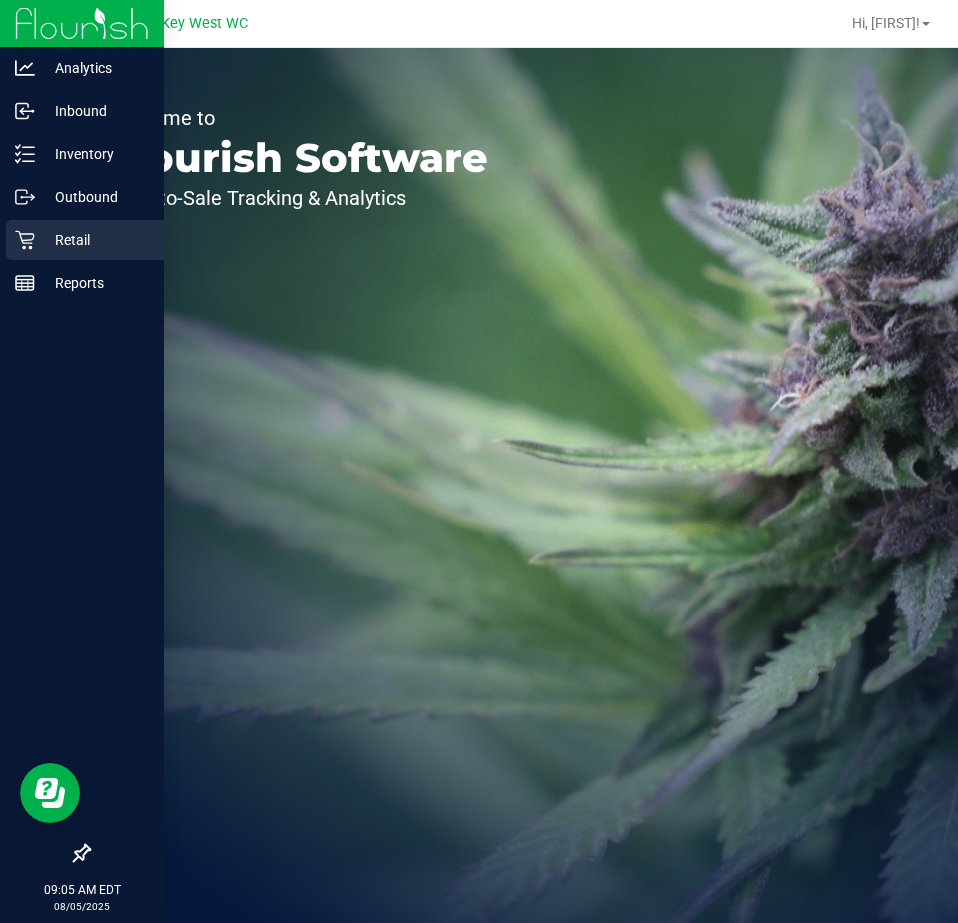 click on "Retail" at bounding box center [95, 240] 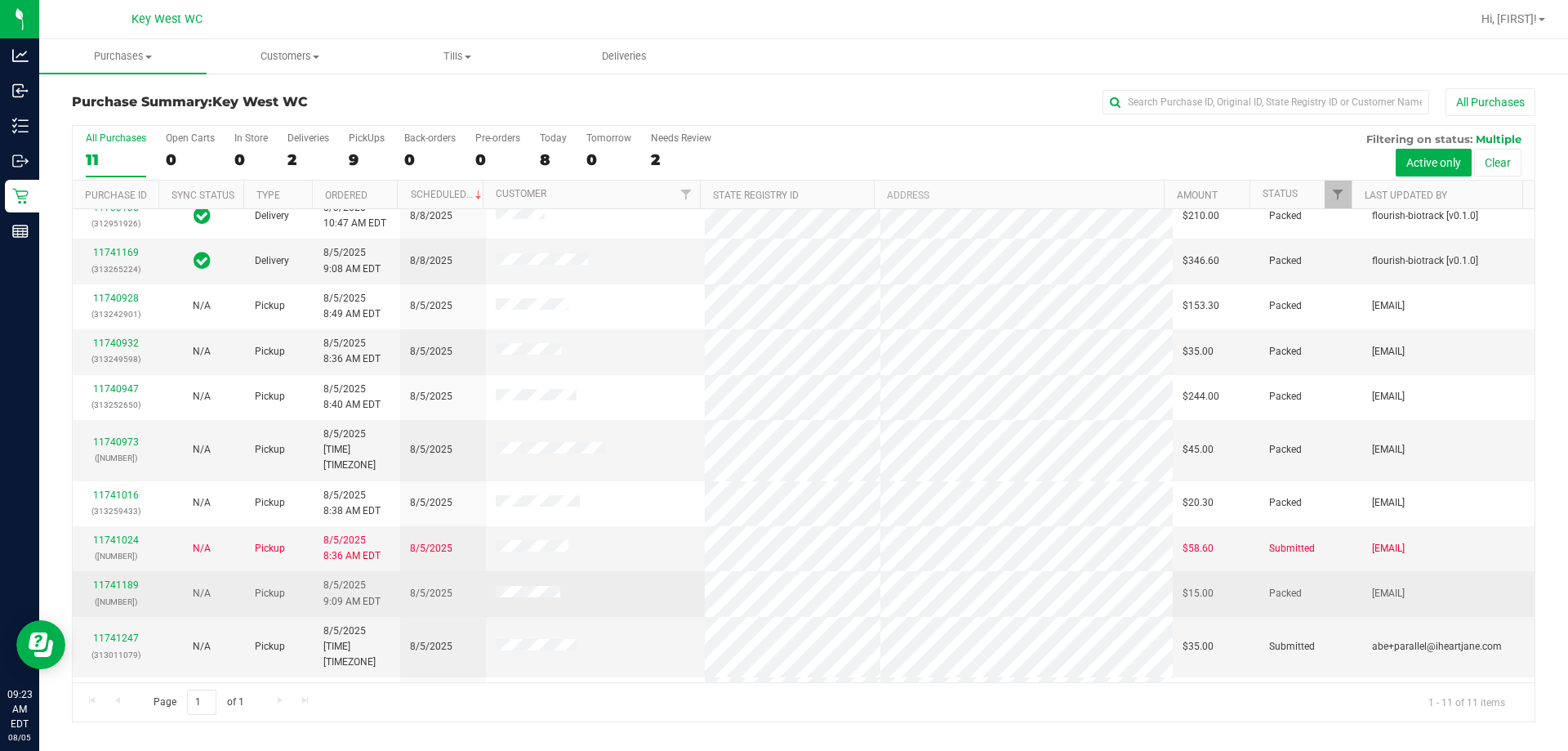 scroll, scrollTop: 24, scrollLeft: 0, axis: vertical 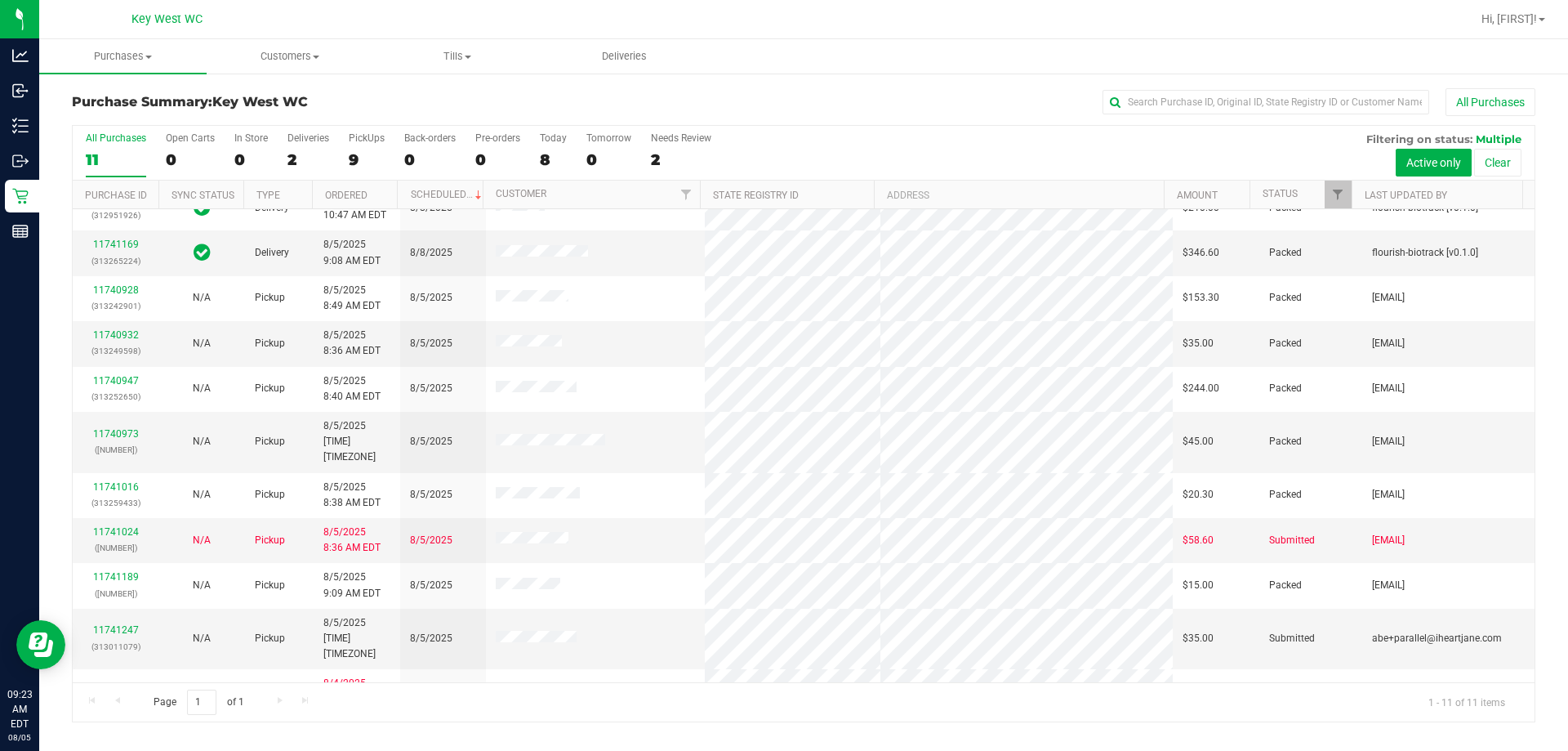 click on "All Purchases
11
Open Carts
0
In Store
0
Deliveries
2
PickUps
9
Back-orders
0
Pre-orders
0
Today
8
Tomorrow
0" at bounding box center (804, 132) 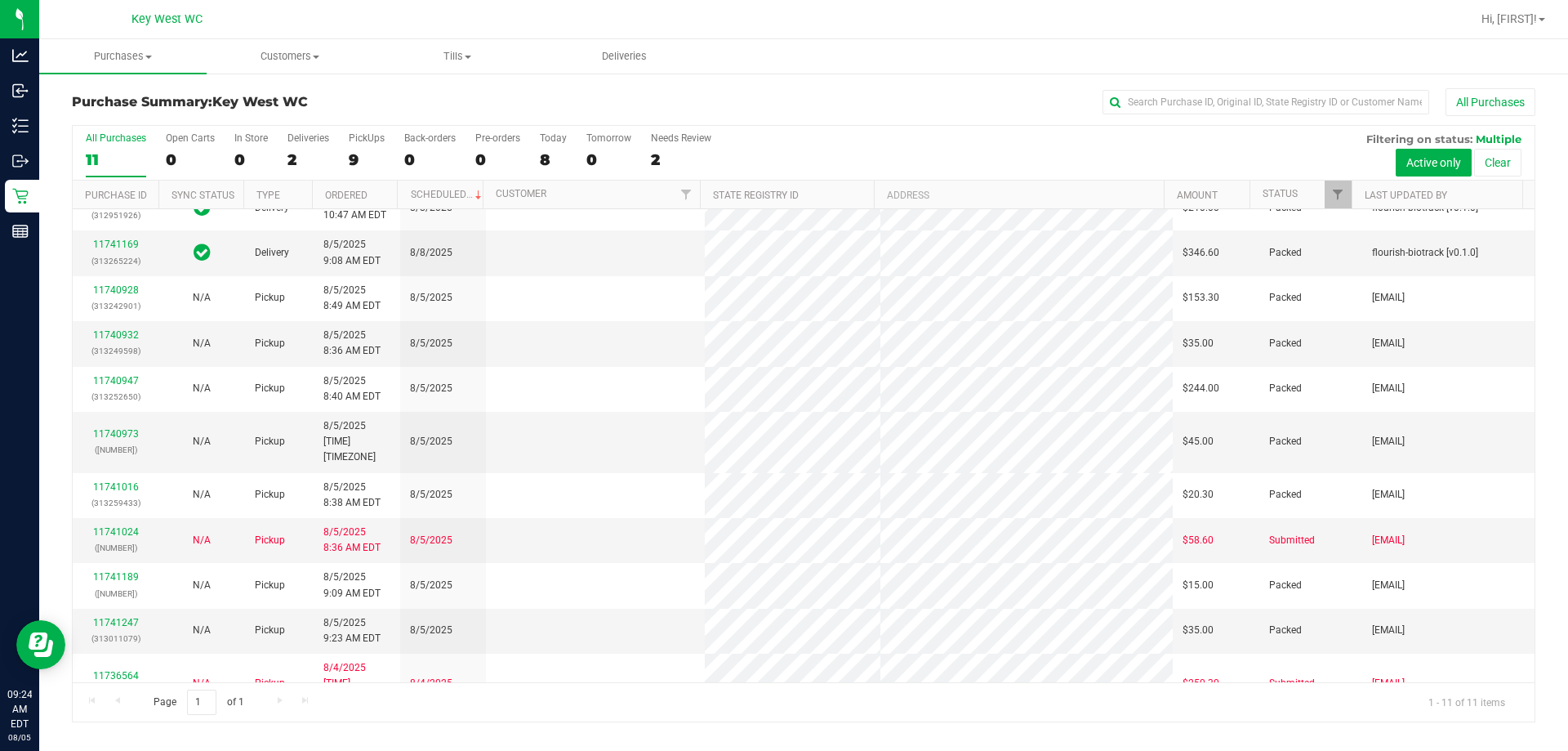 scroll, scrollTop: 0, scrollLeft: 0, axis: both 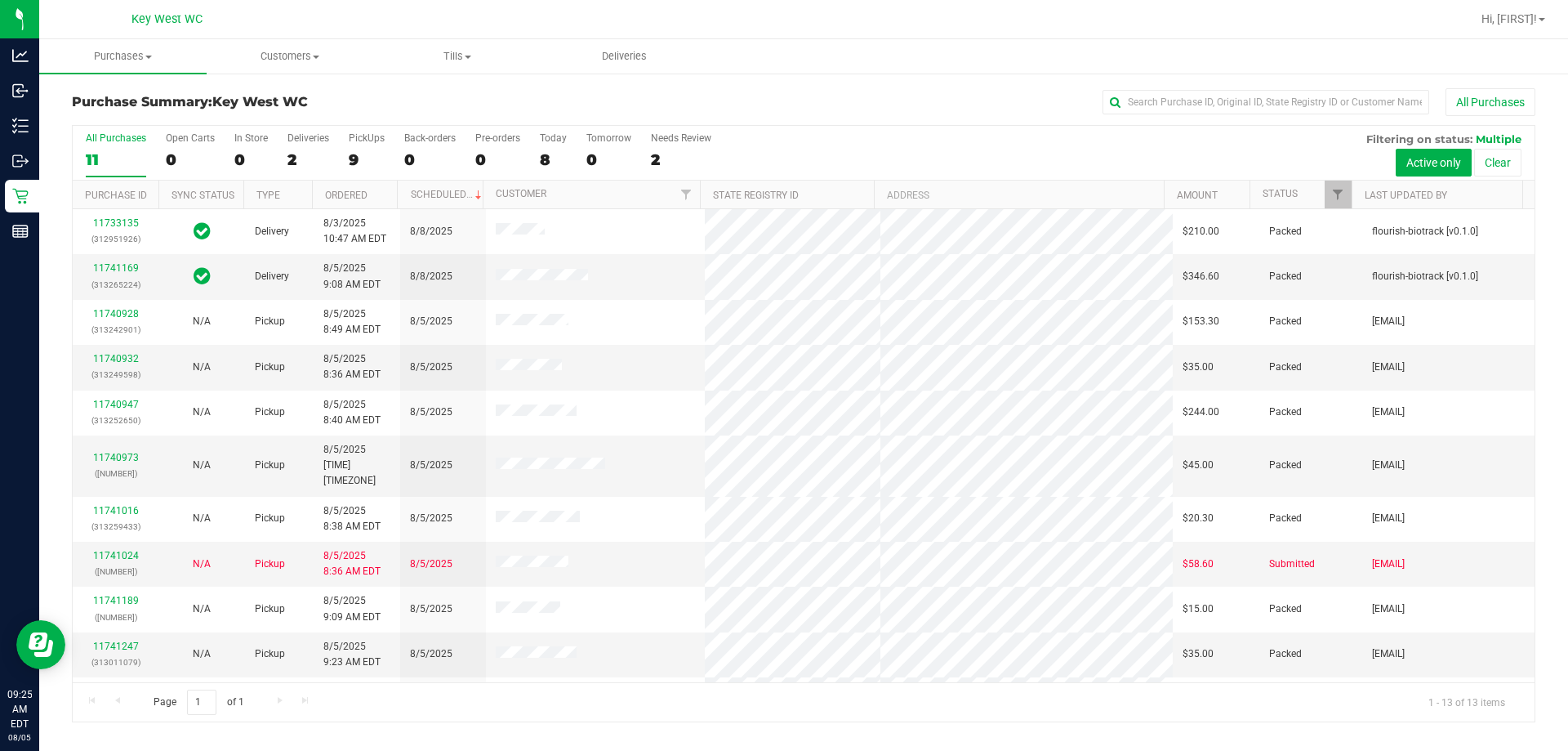 click on "All Purchases
11
Open Carts
0
In Store
0
Deliveries
2
PickUps
9
Back-orders
0
Pre-orders
0
Today
8
Tomorrow
0" at bounding box center (804, 132) 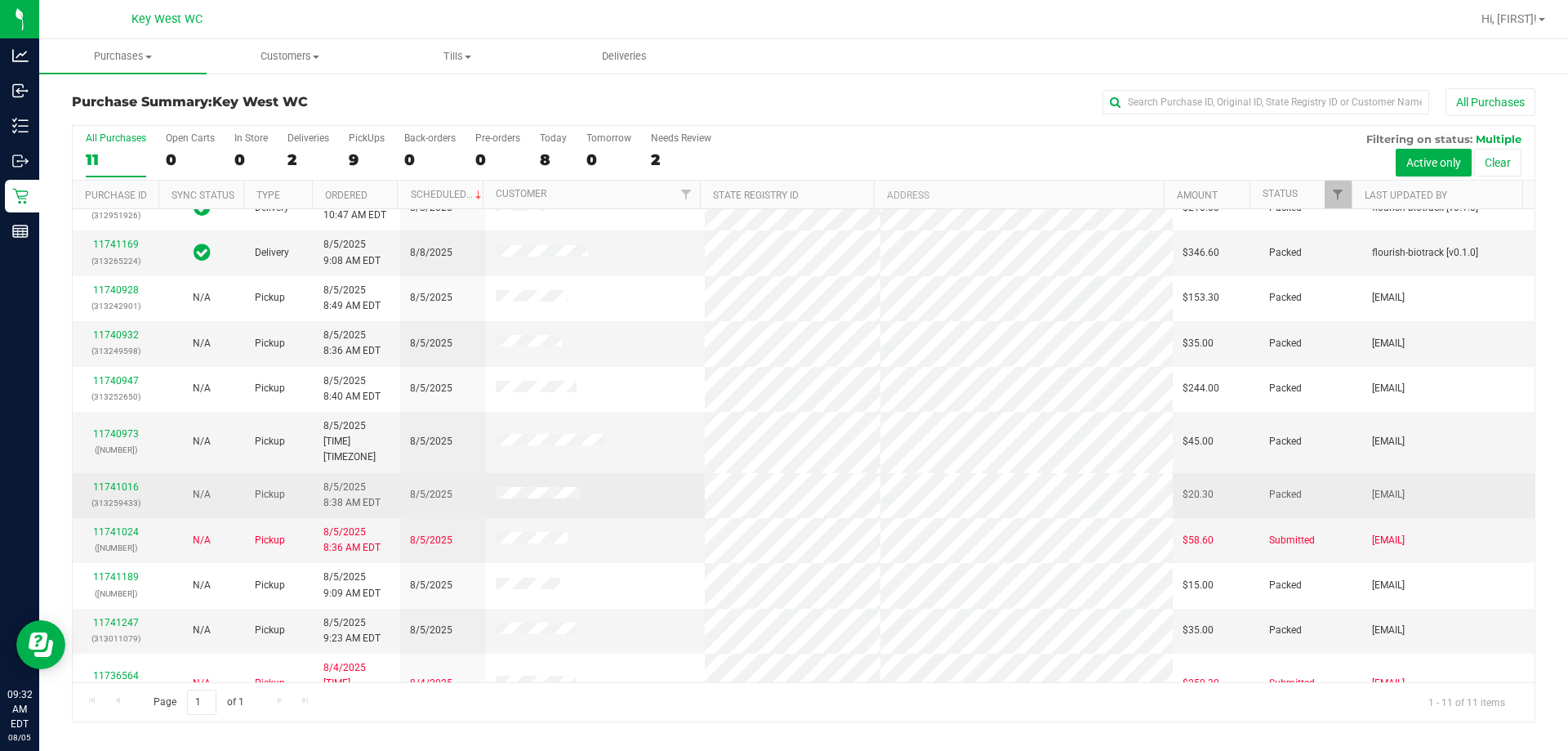scroll, scrollTop: 0, scrollLeft: 0, axis: both 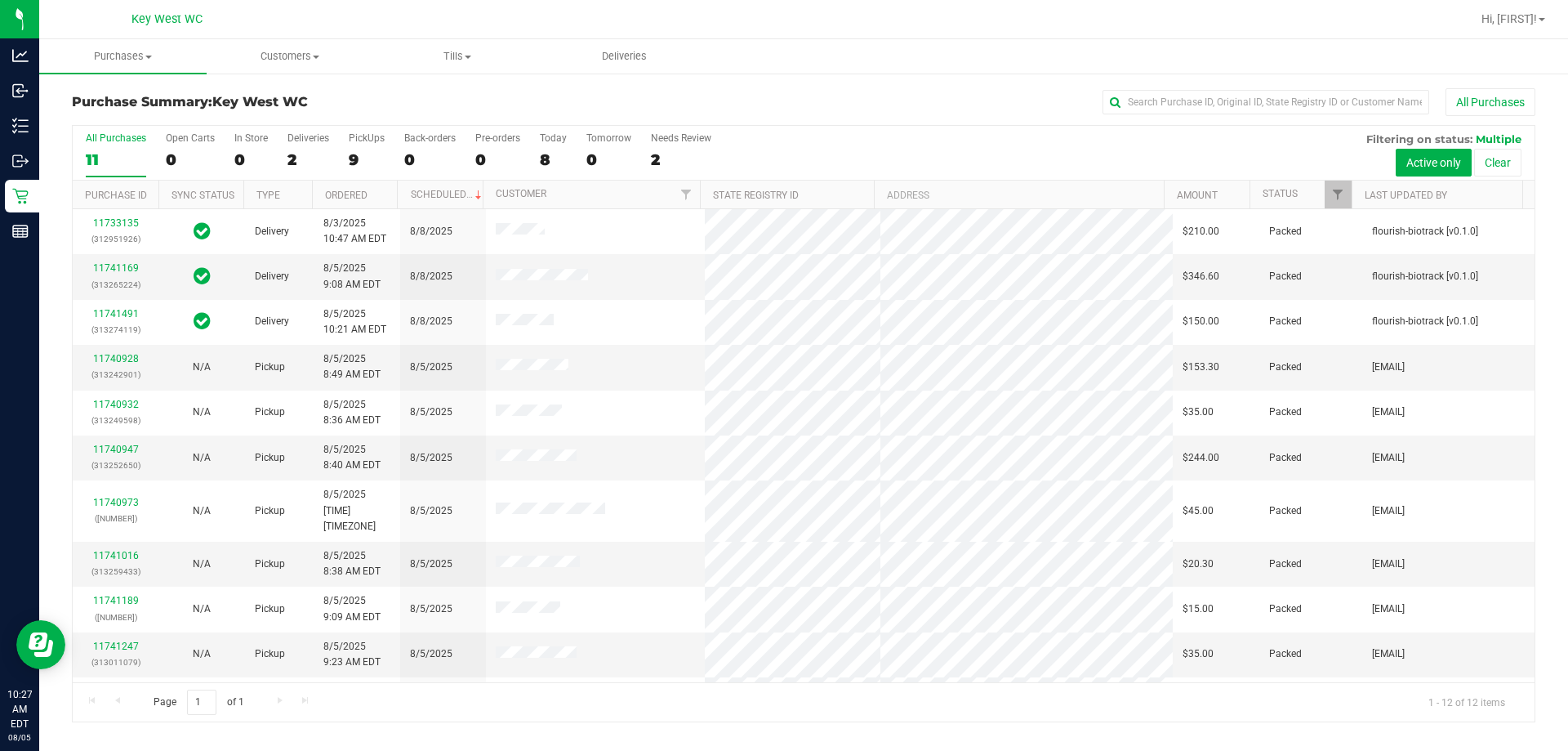 click on "Purchase Summary:
Key West WC
All Purchases
All Purchases
11
Open Carts
0
In Store
0
Deliveries
2
PickUps
9
Back-orders
0" at bounding box center [804, 405] 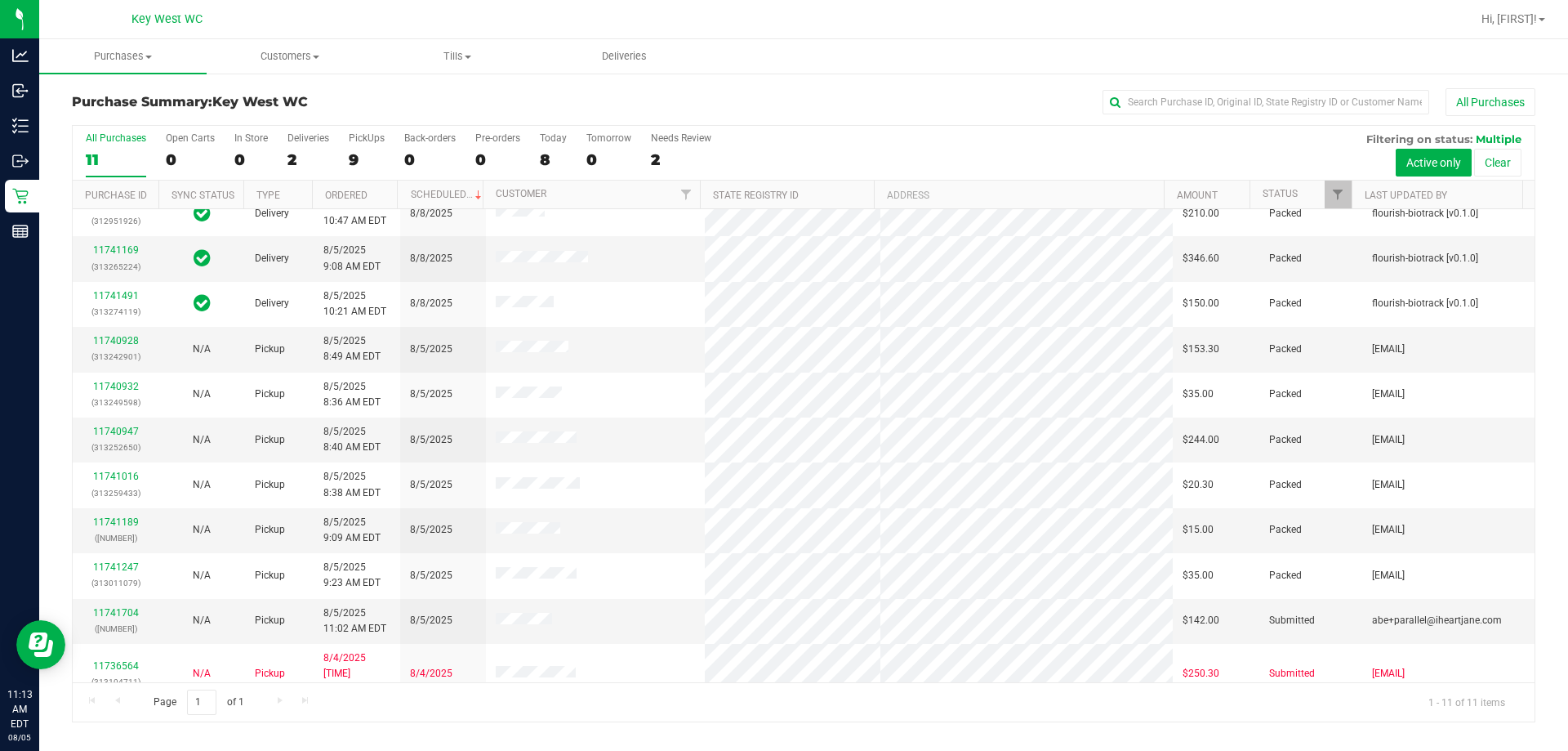 scroll, scrollTop: 24, scrollLeft: 0, axis: vertical 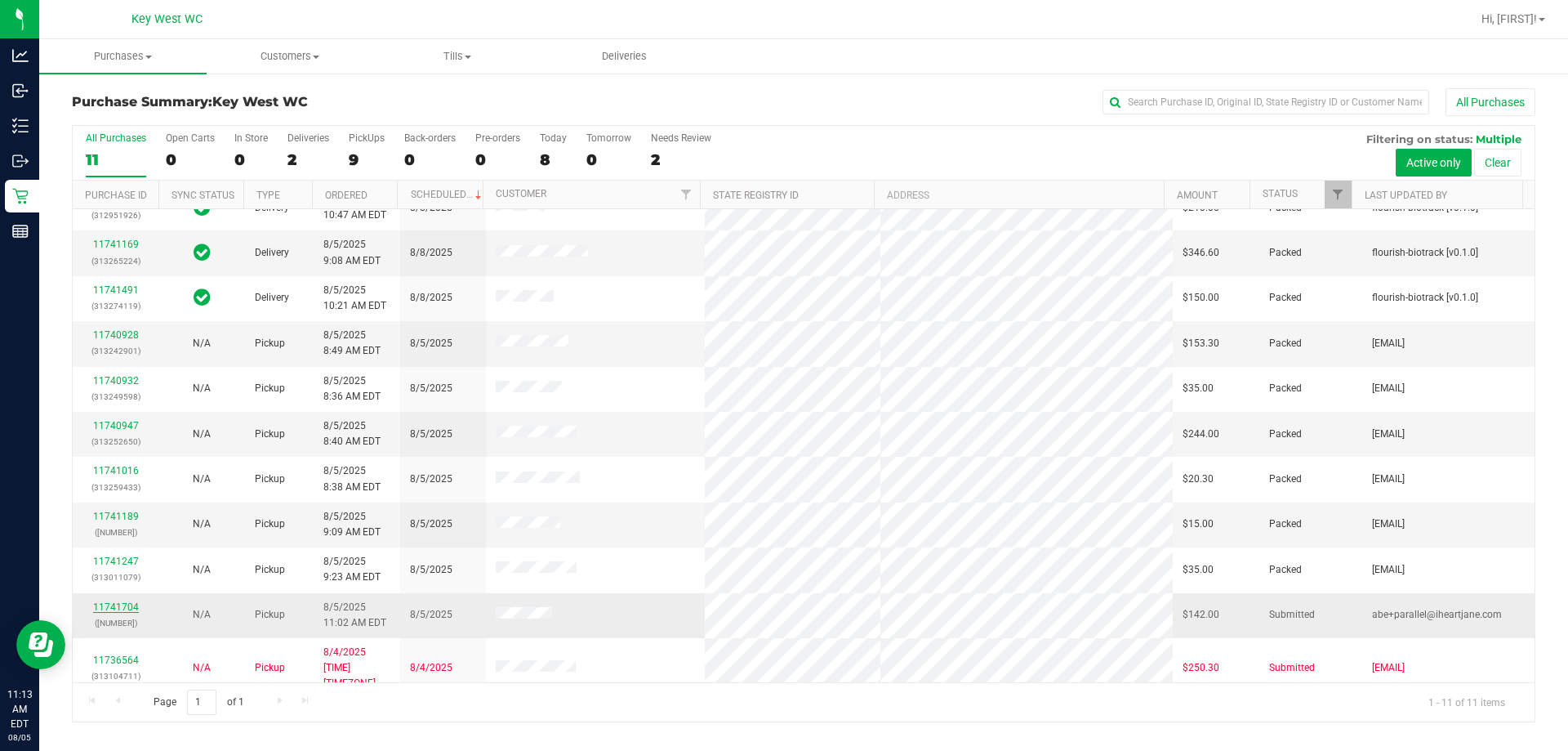 click on "11741704" at bounding box center (116, 607) 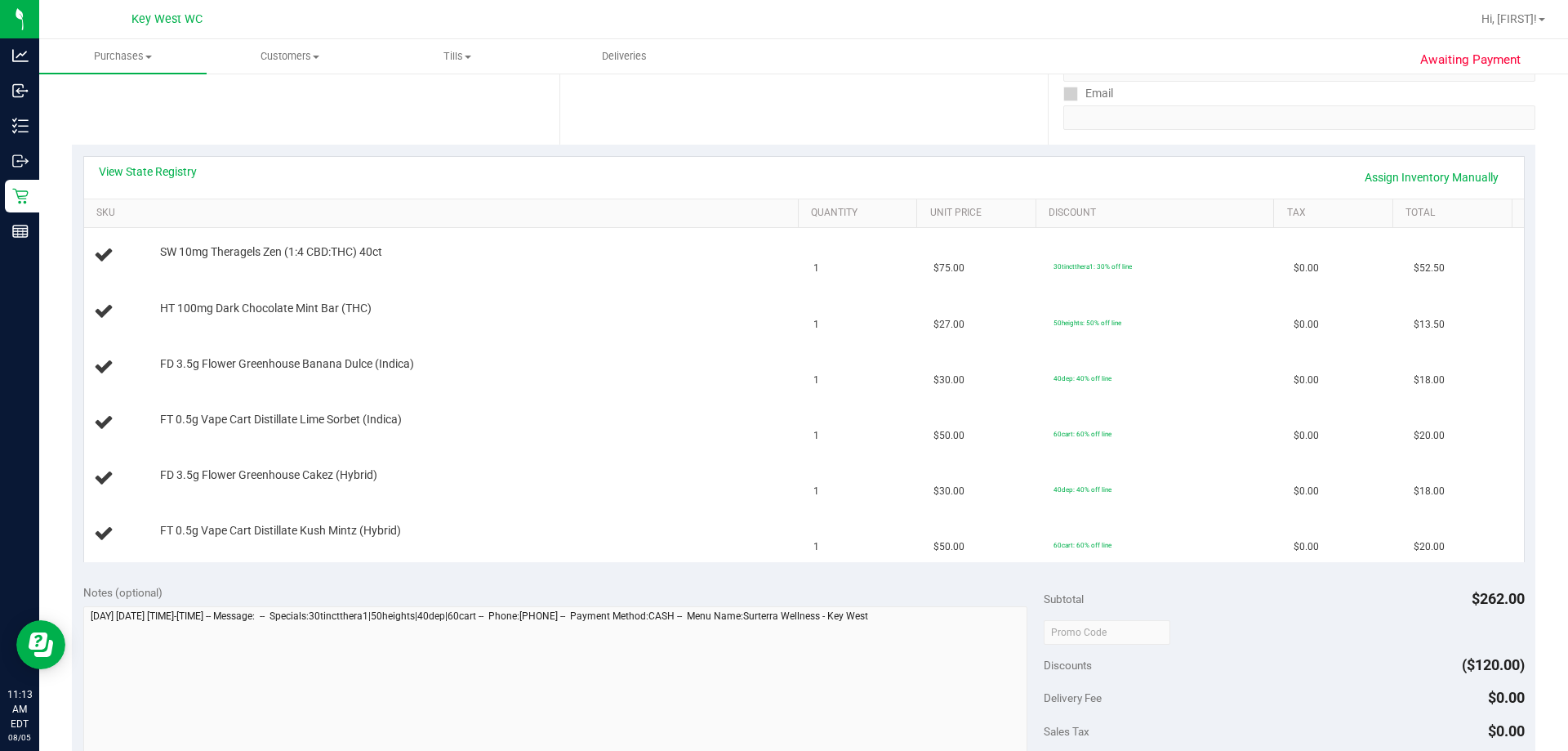 scroll, scrollTop: 327, scrollLeft: 0, axis: vertical 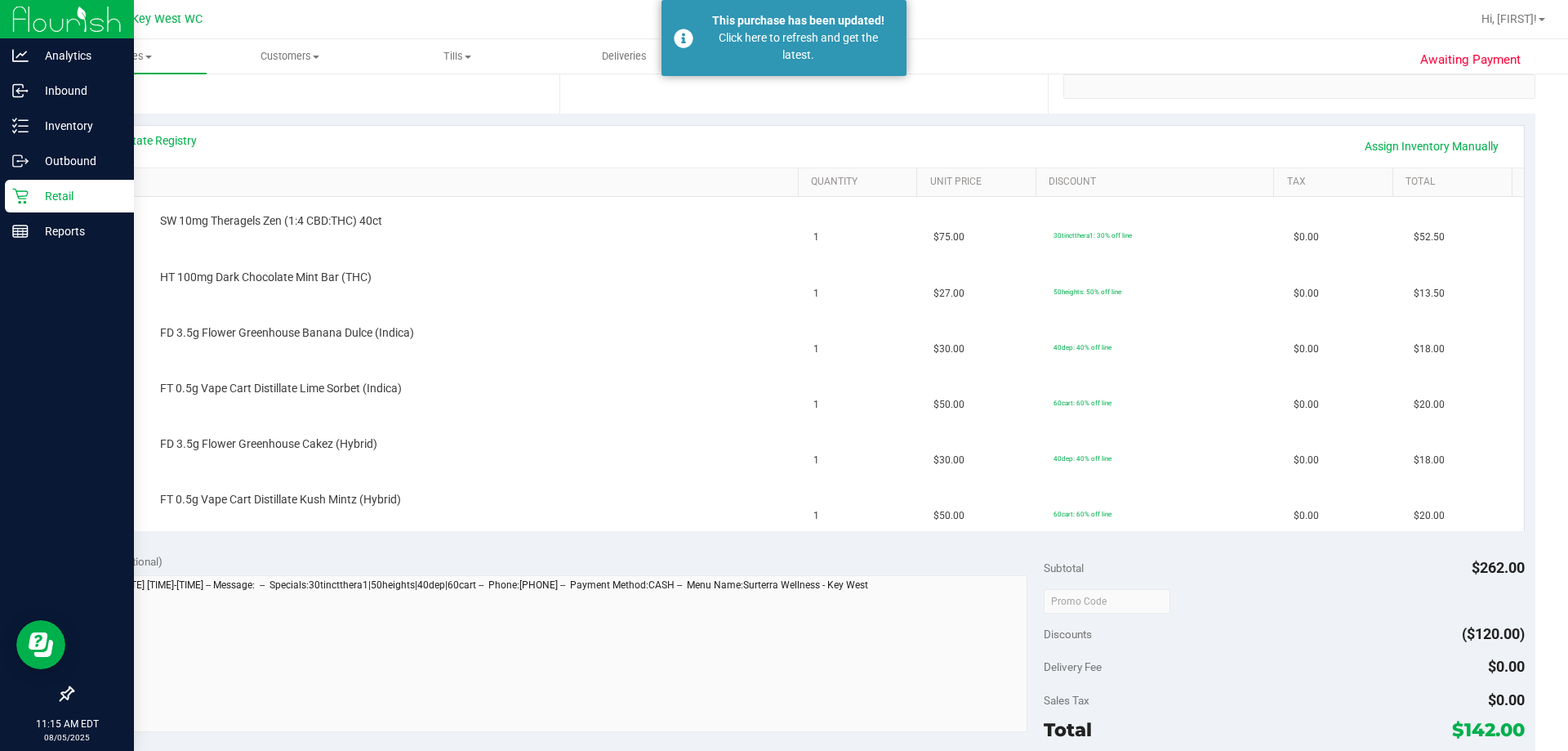 click on "Retail" at bounding box center [78, 196] 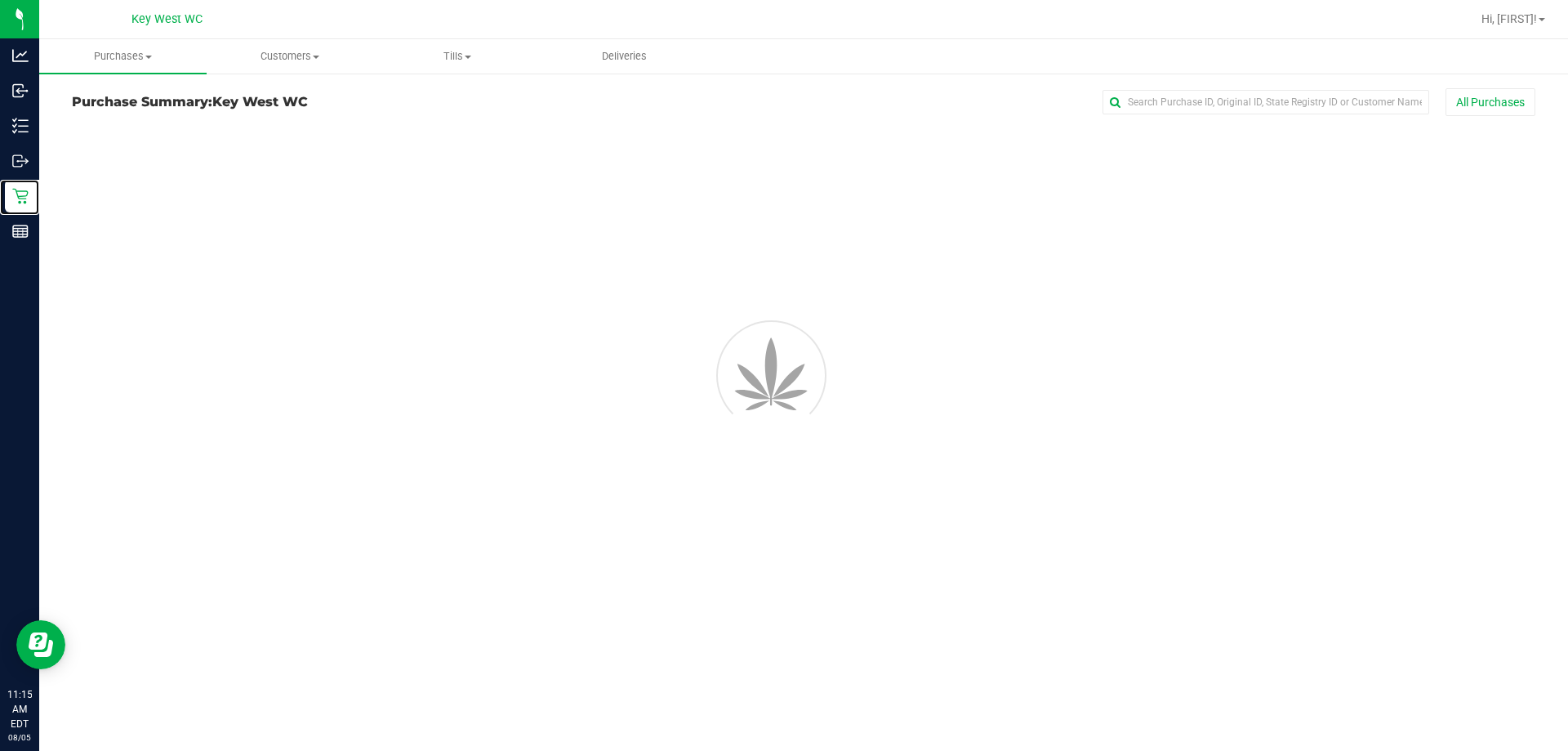 scroll, scrollTop: 0, scrollLeft: 0, axis: both 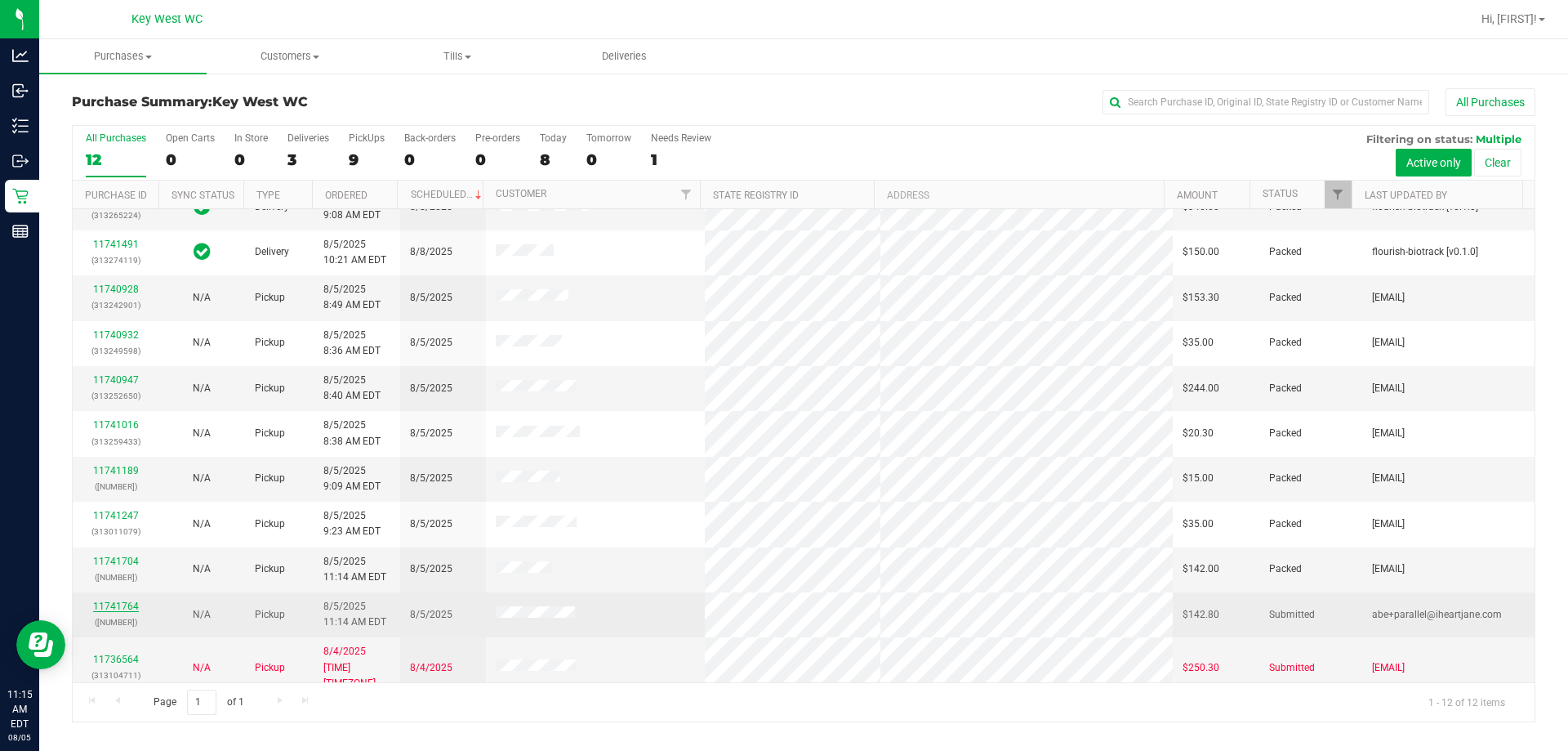 click on "11741764" at bounding box center [116, 606] 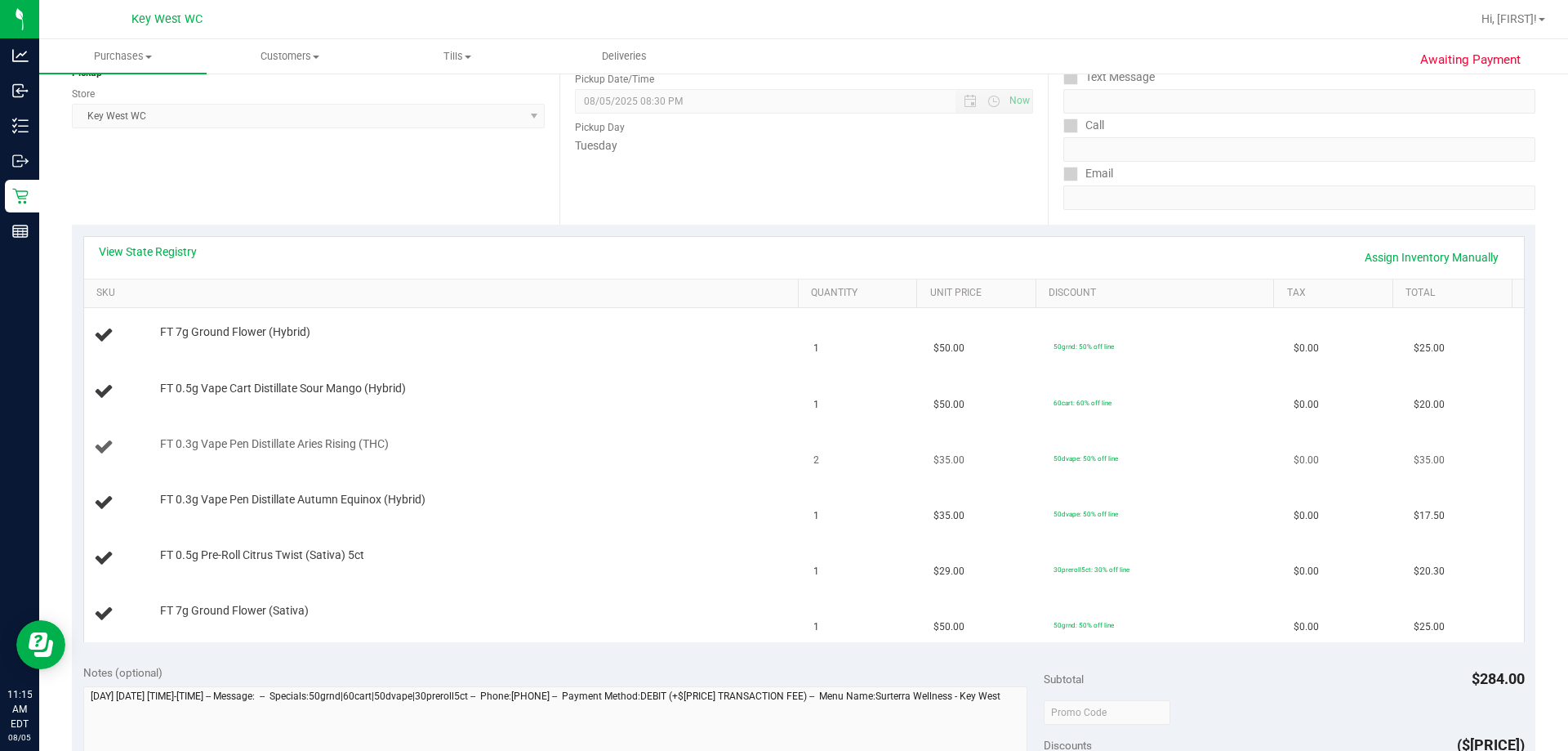 scroll, scrollTop: 245, scrollLeft: 0, axis: vertical 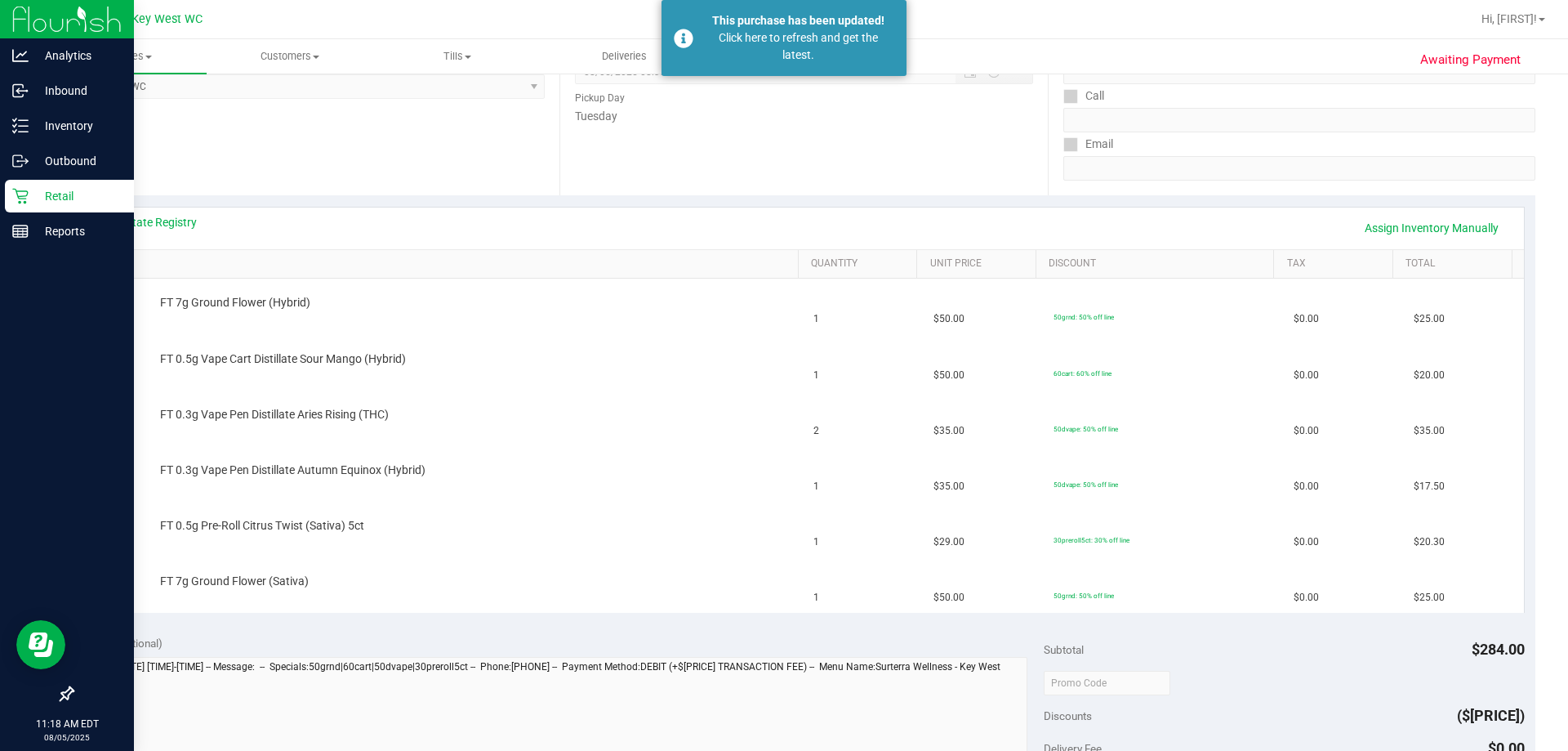 click 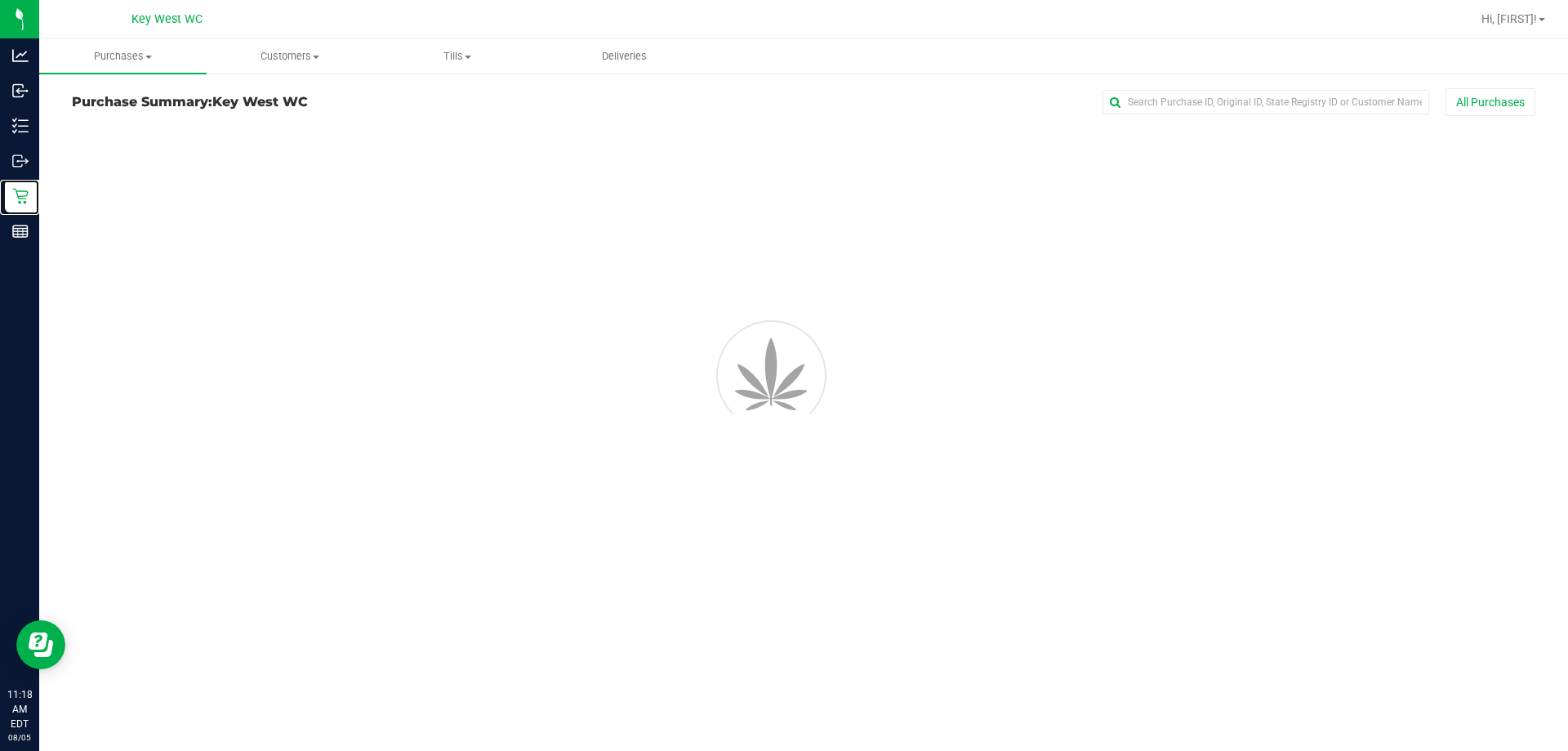 scroll, scrollTop: 0, scrollLeft: 0, axis: both 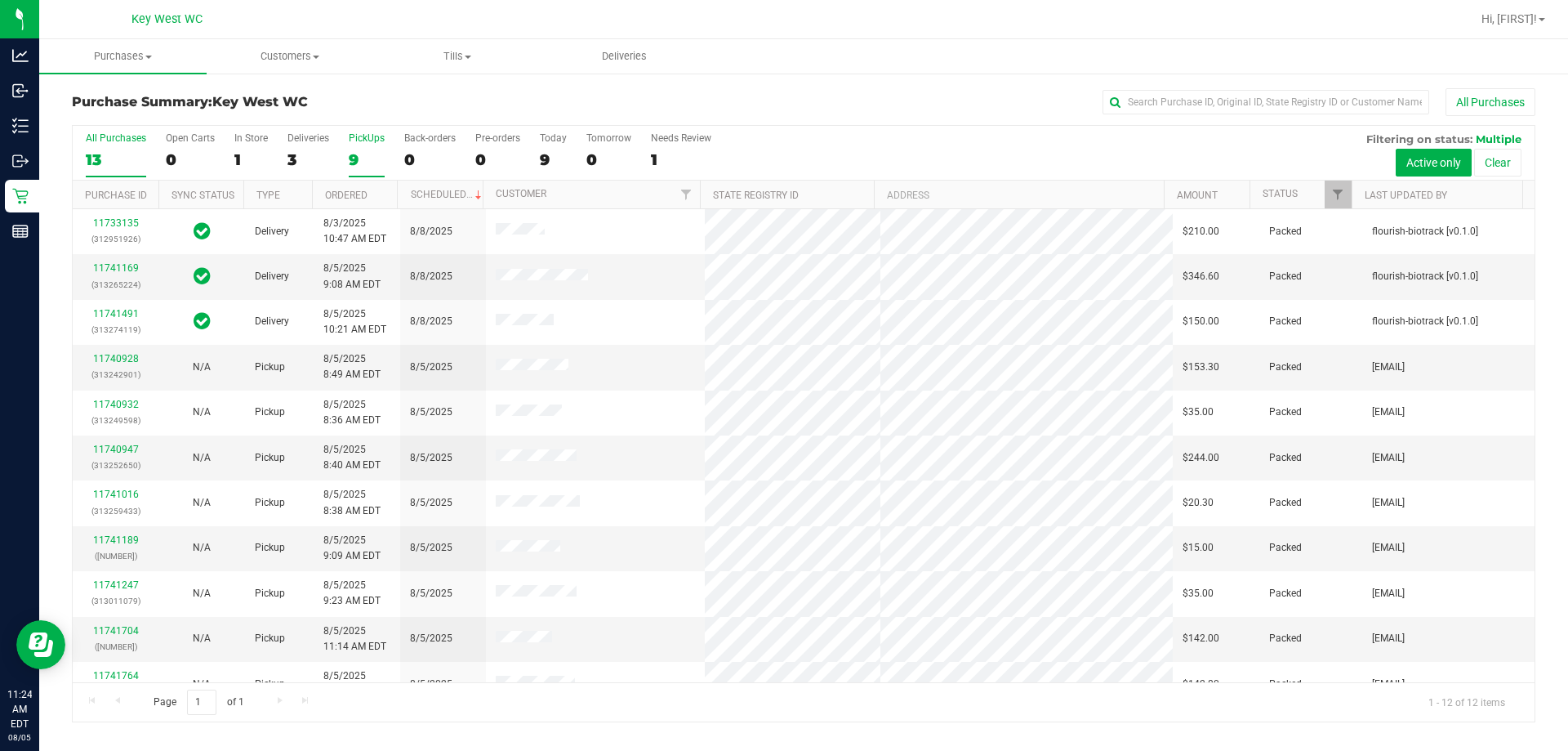 click on "9" at bounding box center (367, 159) 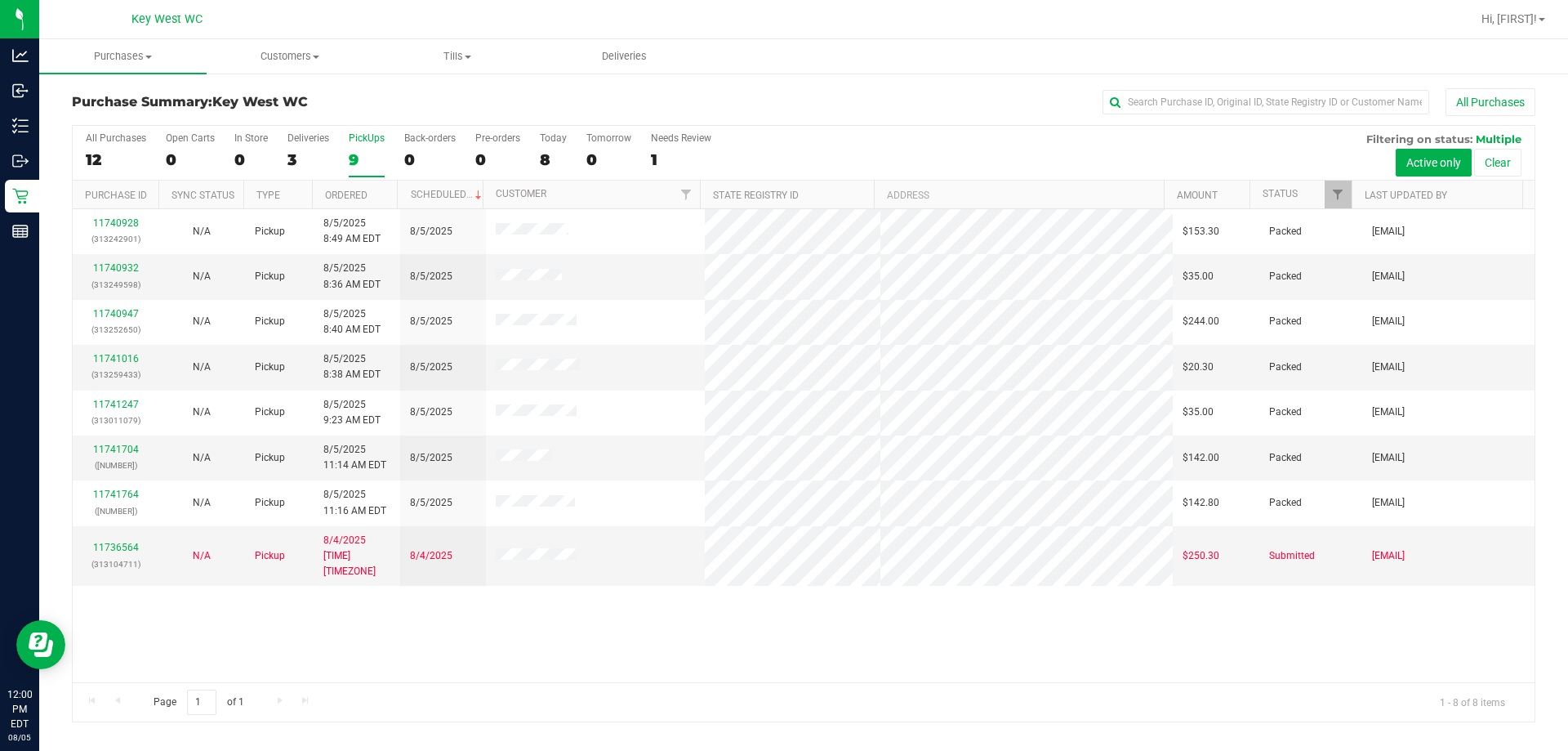 click on "Purchase Summary:
Key West WC
All Purchases" at bounding box center (804, 106) 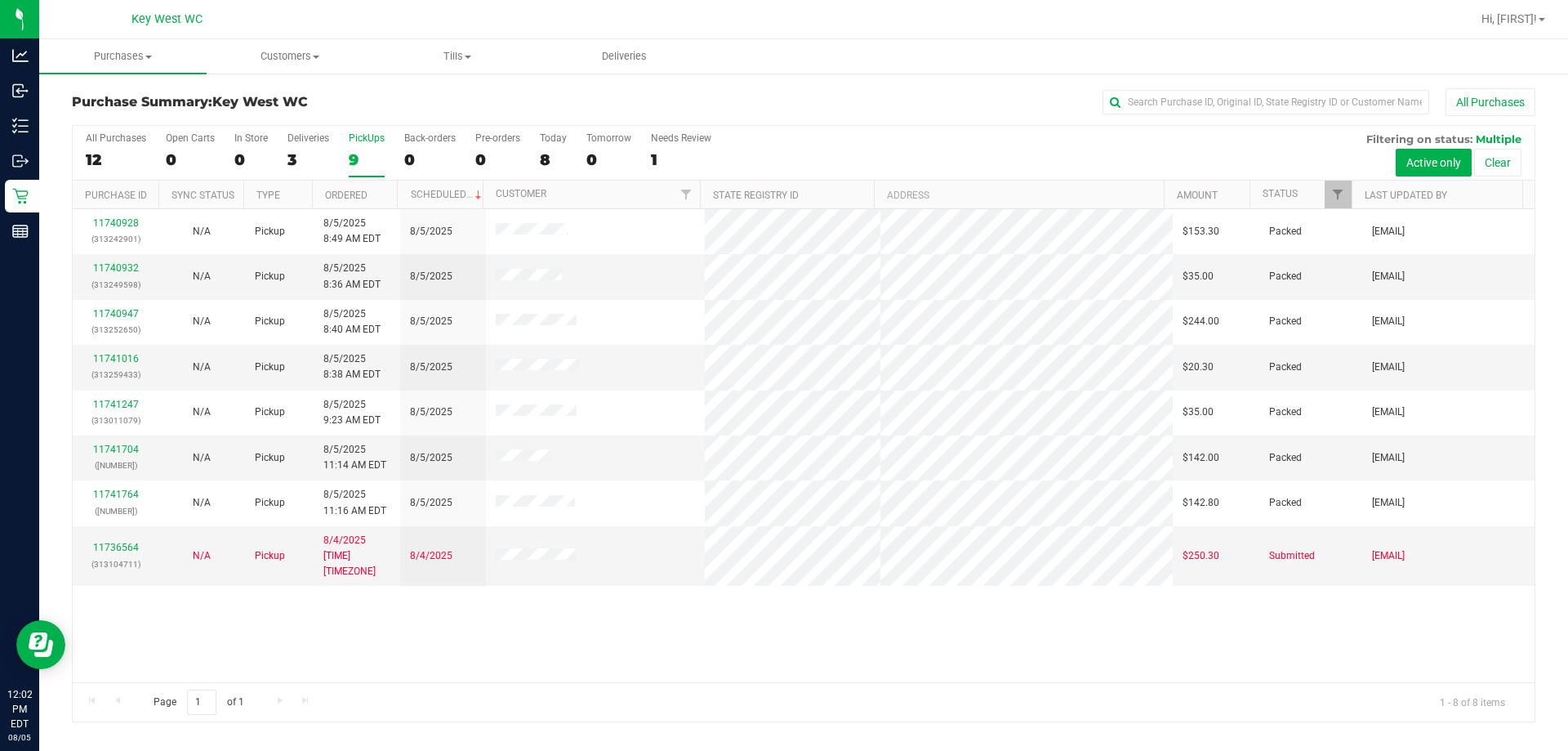 drag, startPoint x: 915, startPoint y: 678, endPoint x: 929, endPoint y: 667, distance: 17.804494 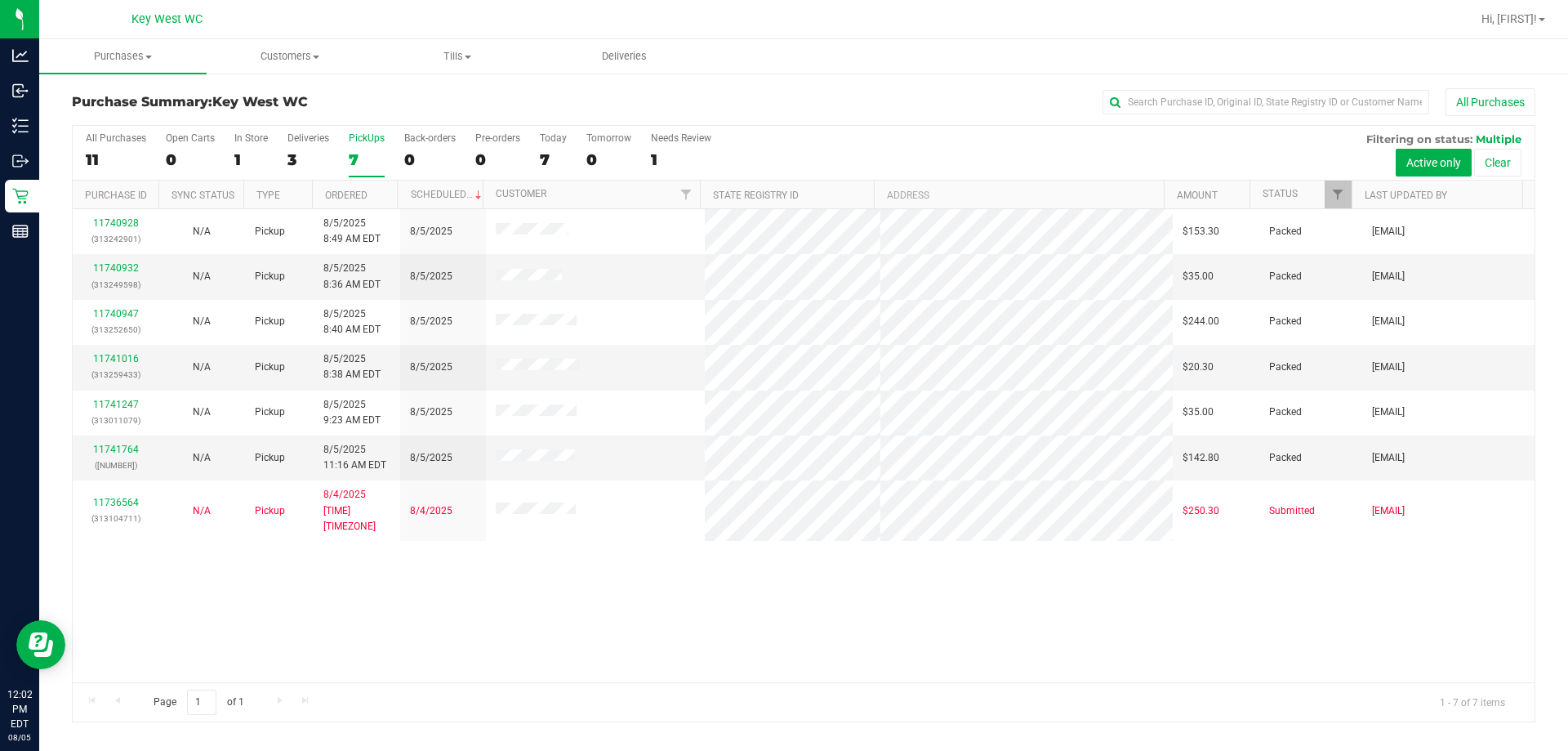 click on "PickUps" at bounding box center [367, 138] 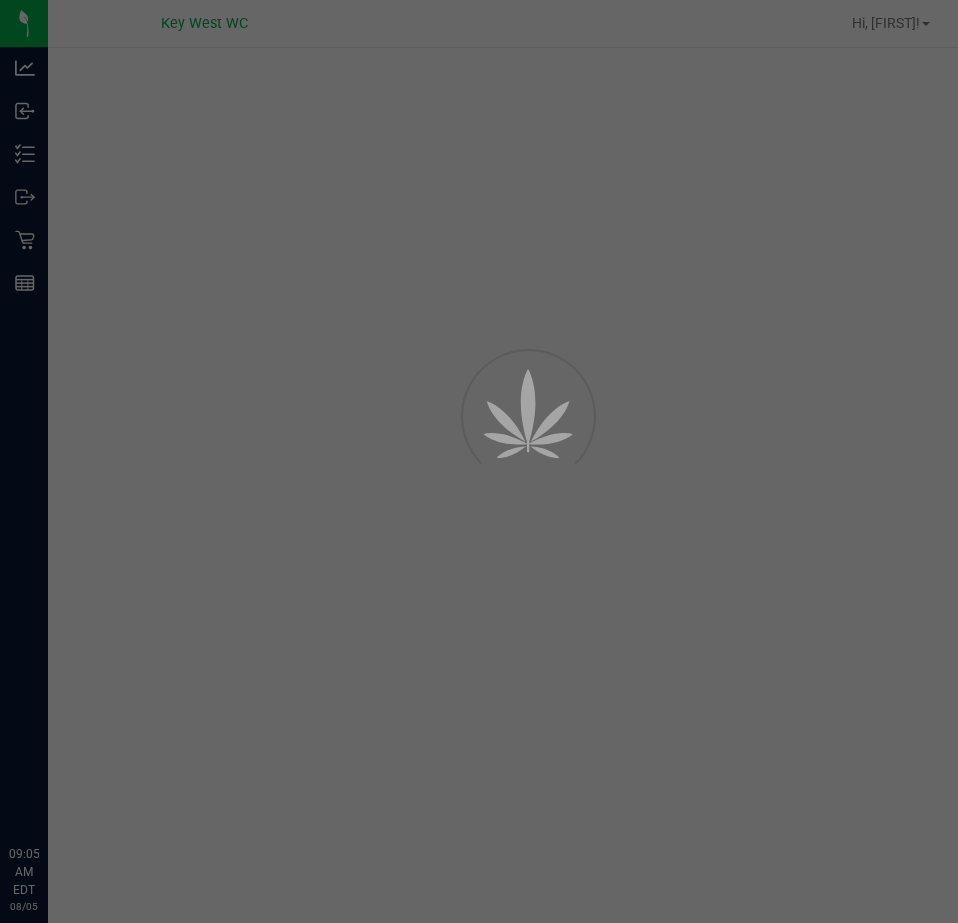 scroll, scrollTop: 0, scrollLeft: 0, axis: both 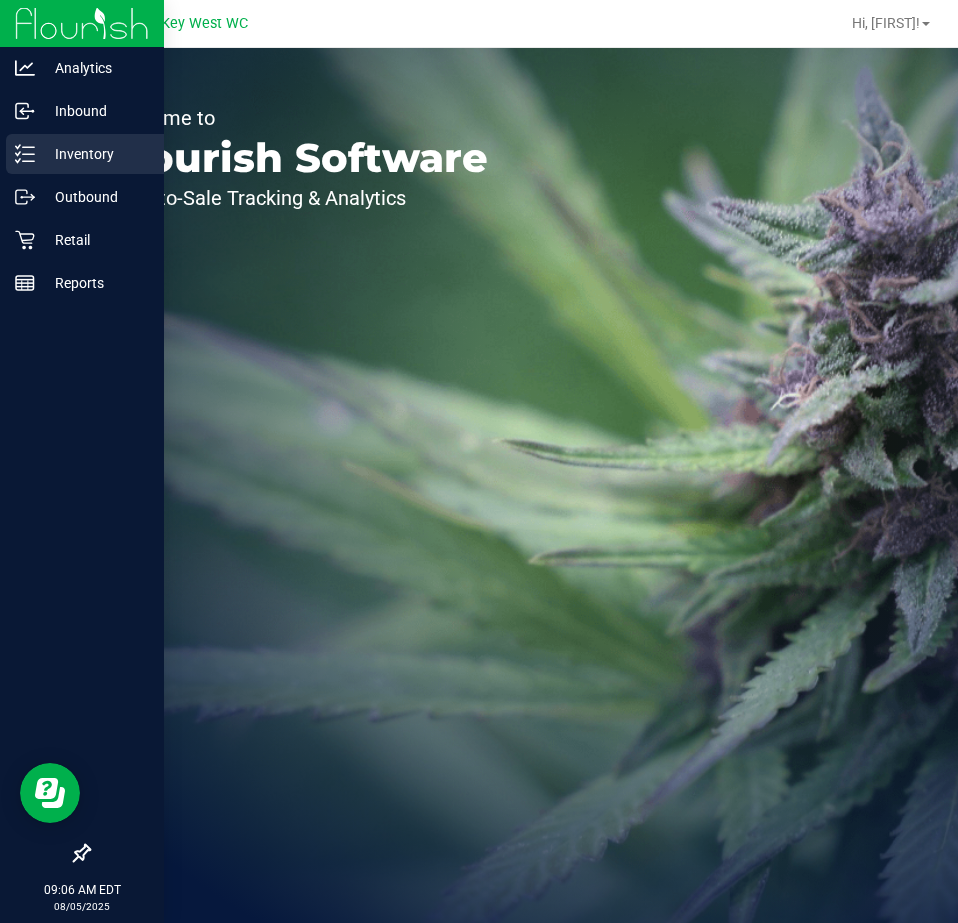 click on "Inventory" at bounding box center [95, 154] 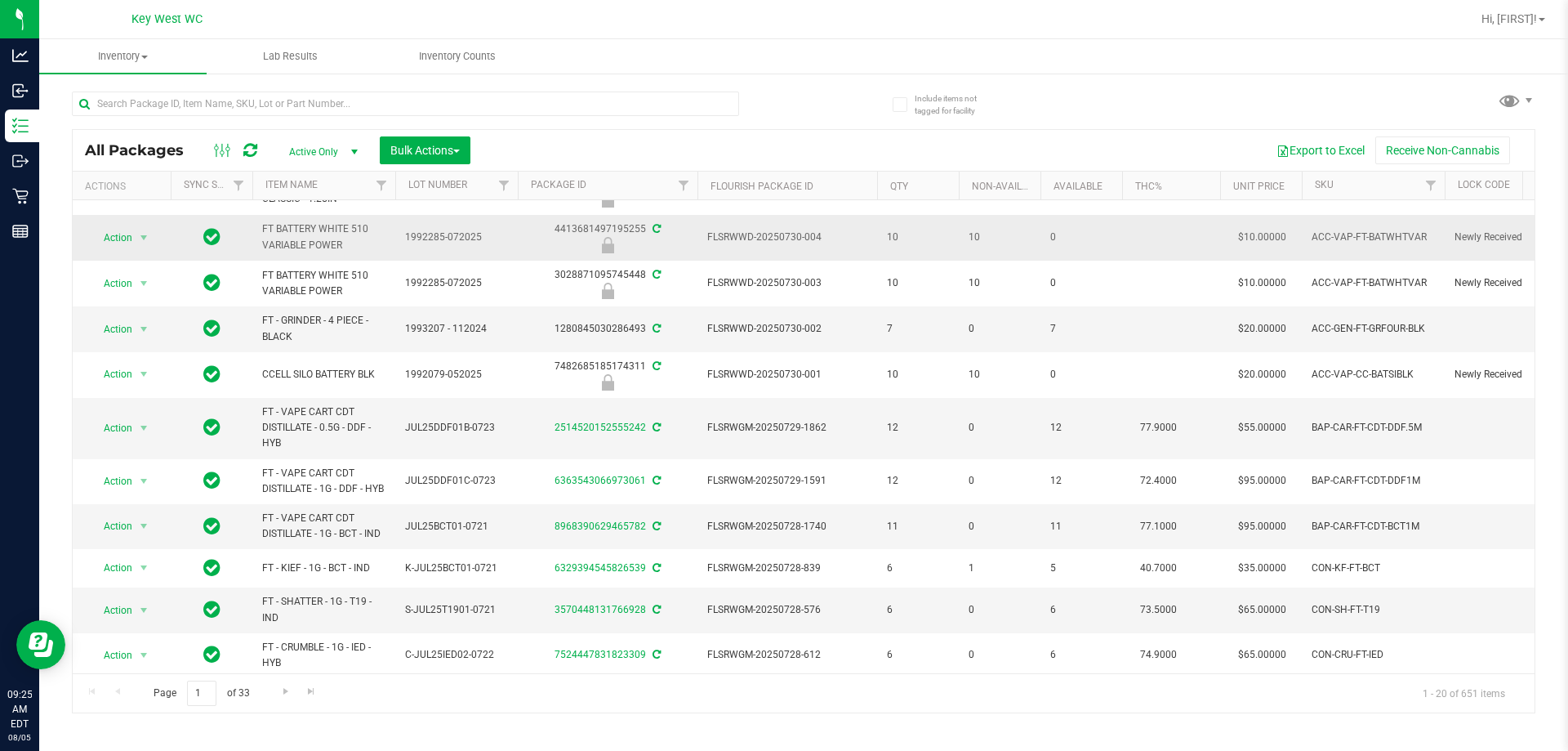 scroll, scrollTop: 0, scrollLeft: 0, axis: both 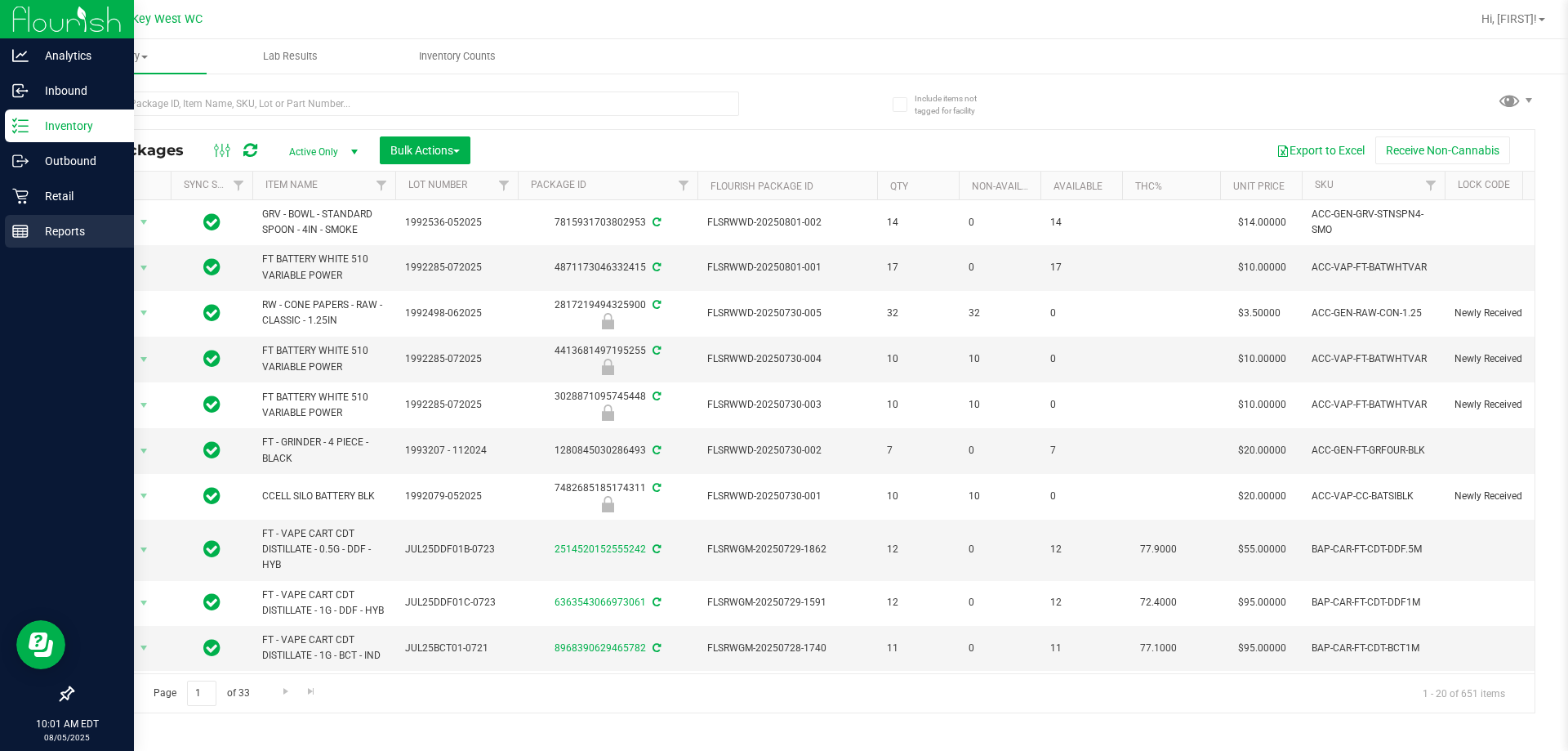 click 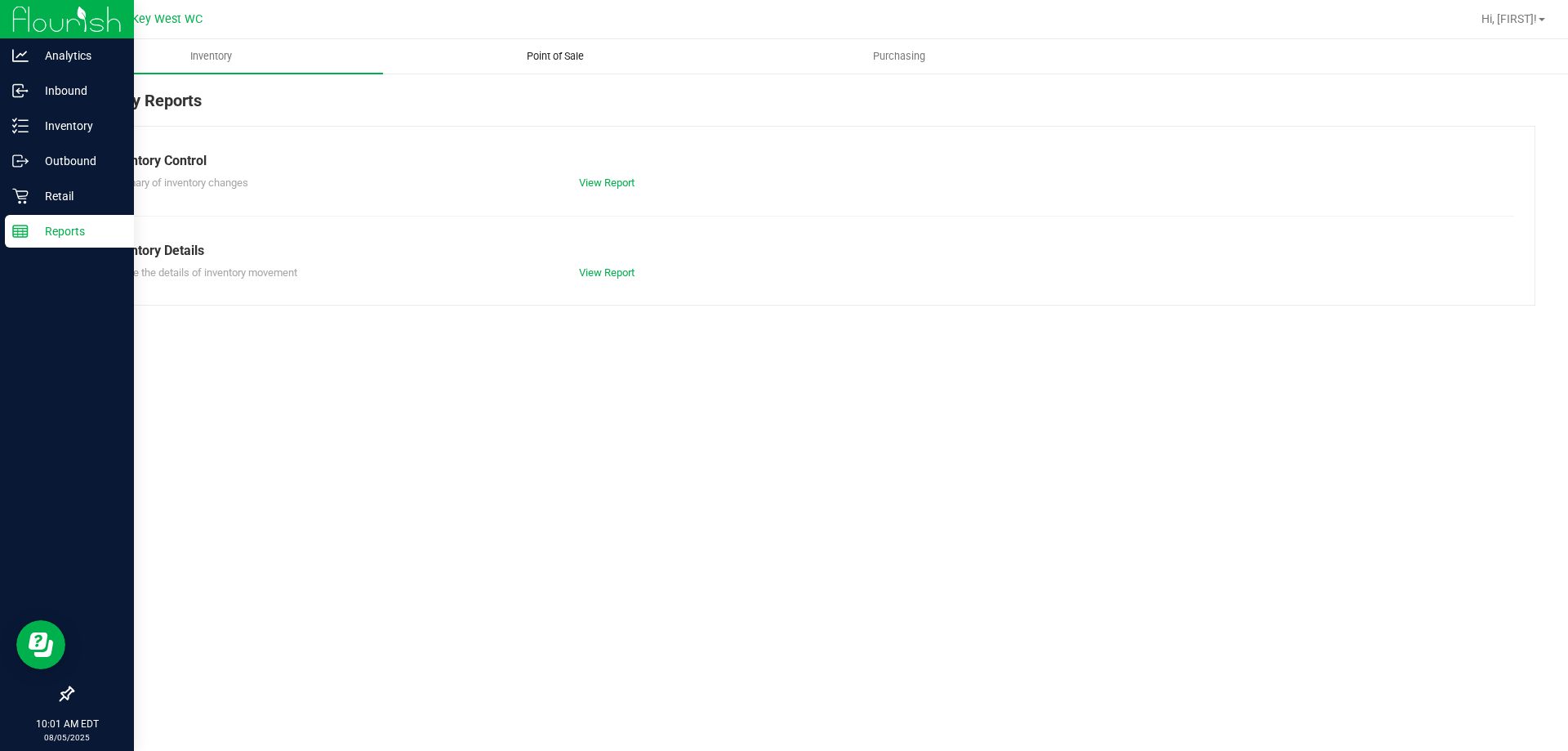 click on "Point of Sale" at bounding box center [555, 56] 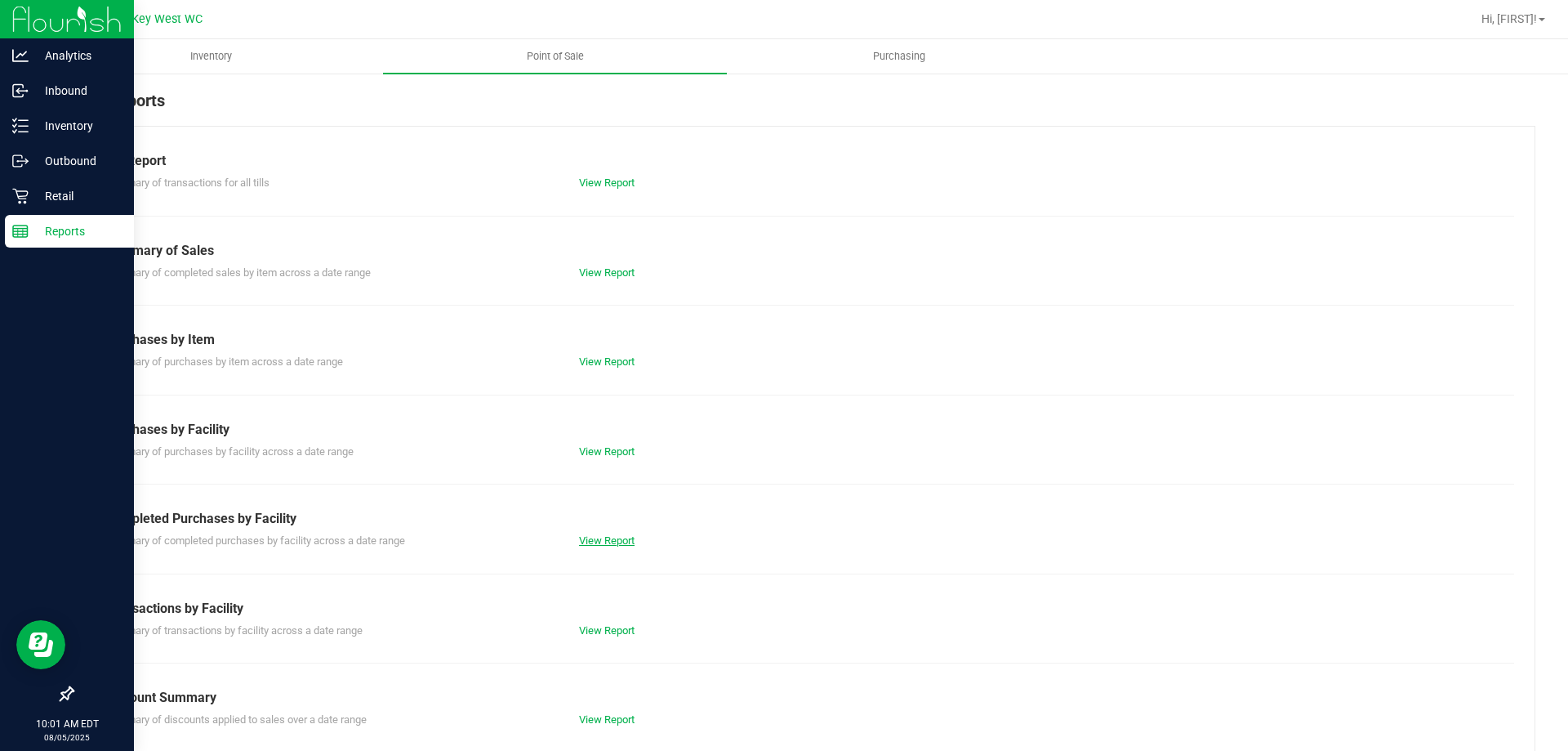 click on "View Report" at bounding box center [607, 540] 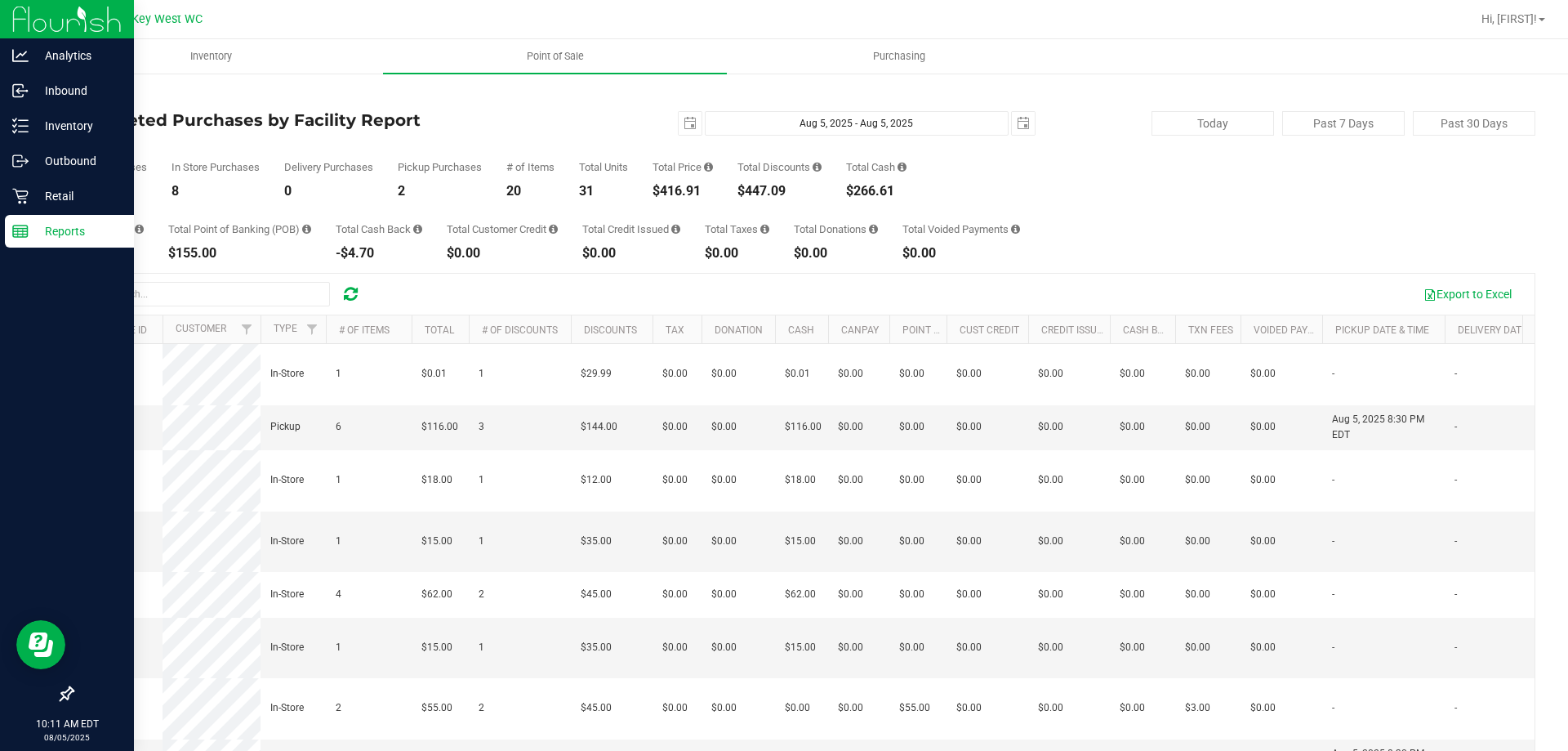 click on "Back
Completed Purchases by Facility Report
2025-08-05
Aug 5, 2025 - Aug 5, 2025
2025-08-05
Today
Past 7 Days
Past 30 Days
Total Purchases
10
In Store Purchases
8
Delivery Purchases
0
Pickup Purchases
2
# of Items" at bounding box center (804, 472) 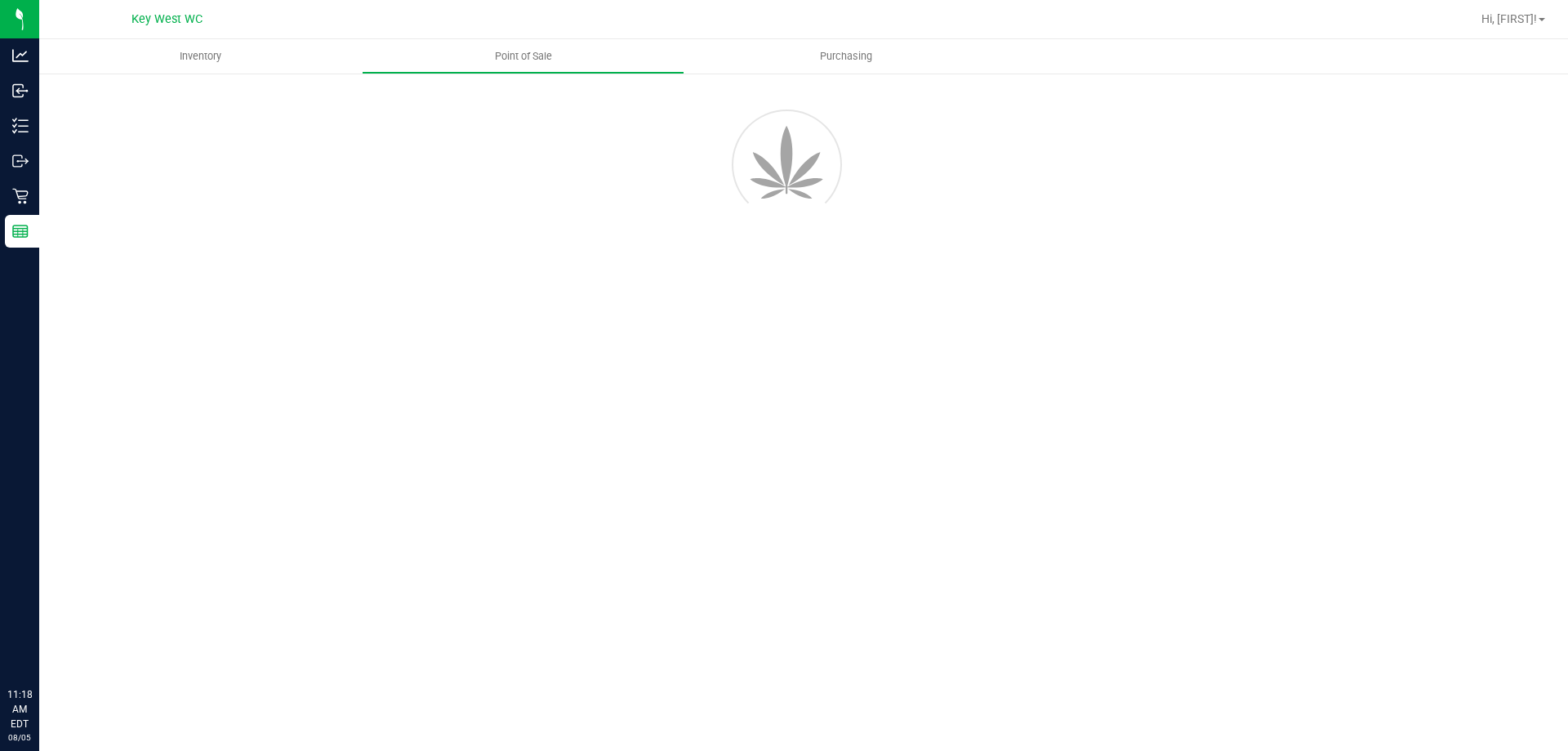 scroll, scrollTop: 0, scrollLeft: 0, axis: both 